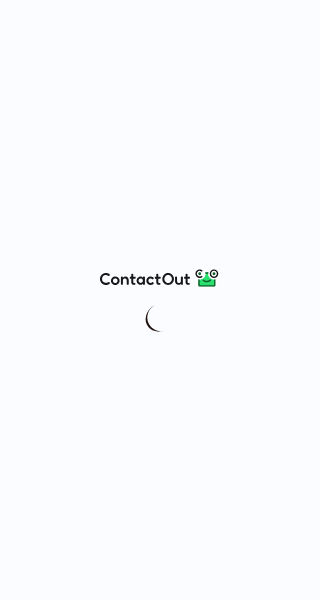 scroll, scrollTop: 0, scrollLeft: 0, axis: both 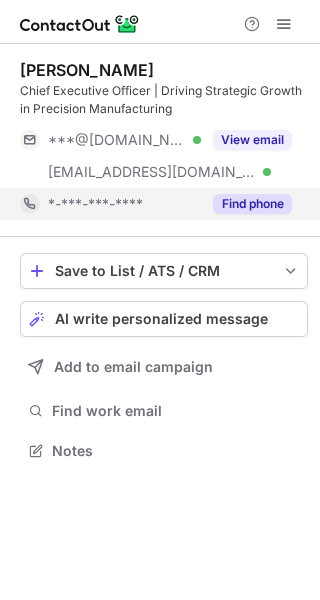 click on "Find phone" at bounding box center [252, 204] 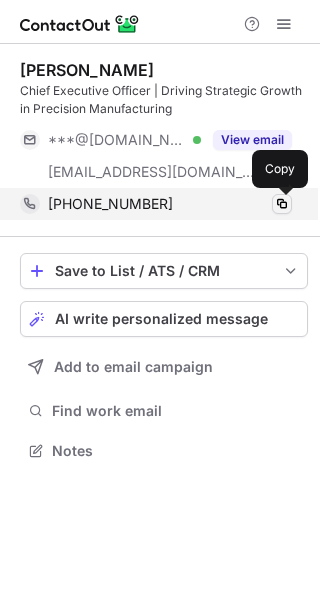 click at bounding box center (282, 204) 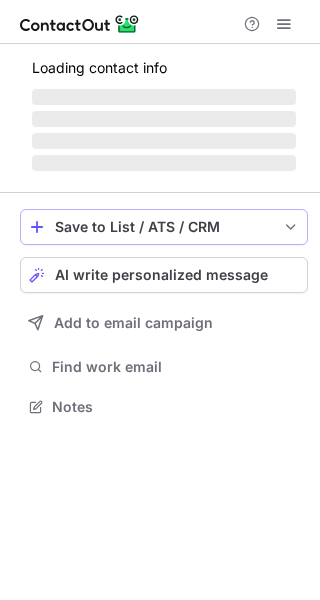 scroll, scrollTop: 0, scrollLeft: 0, axis: both 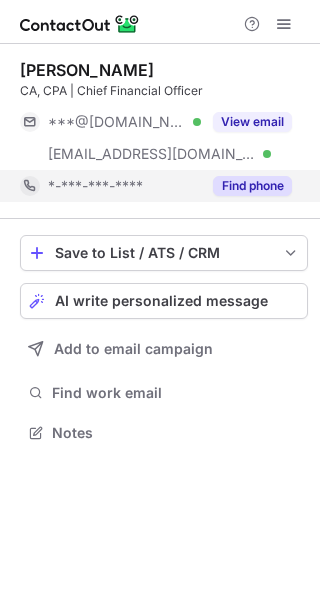 click on "Find phone" at bounding box center (252, 186) 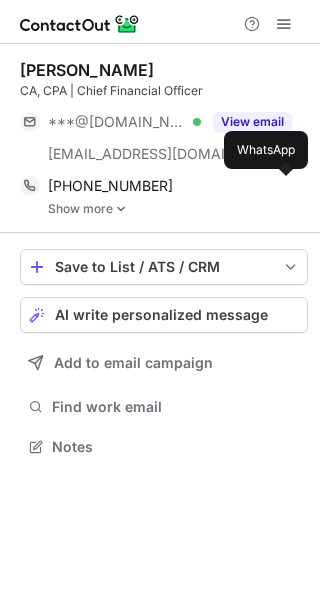 scroll, scrollTop: 10, scrollLeft: 10, axis: both 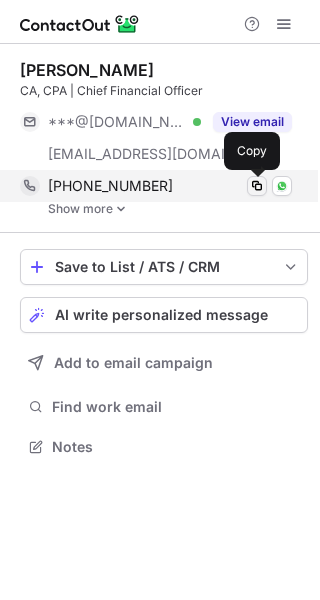 click at bounding box center (257, 186) 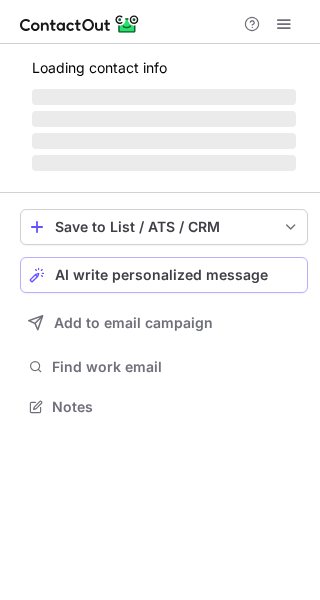 scroll, scrollTop: 0, scrollLeft: 0, axis: both 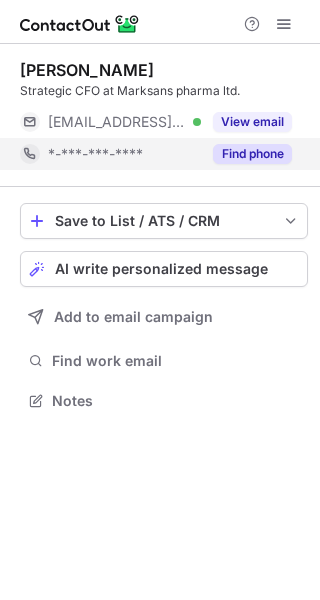 click on "Find phone" at bounding box center [252, 154] 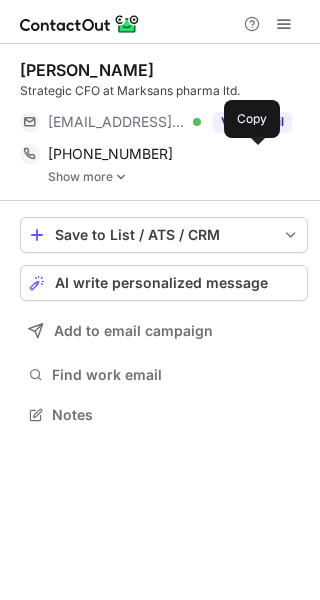 scroll, scrollTop: 10, scrollLeft: 10, axis: both 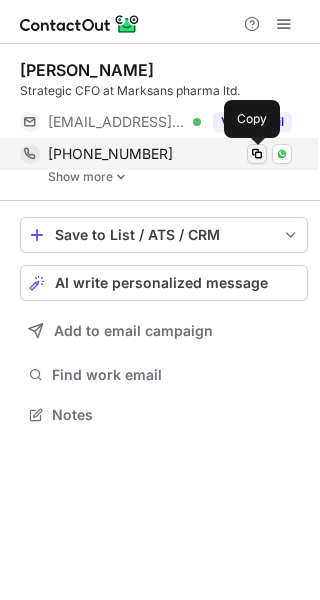 click at bounding box center (257, 154) 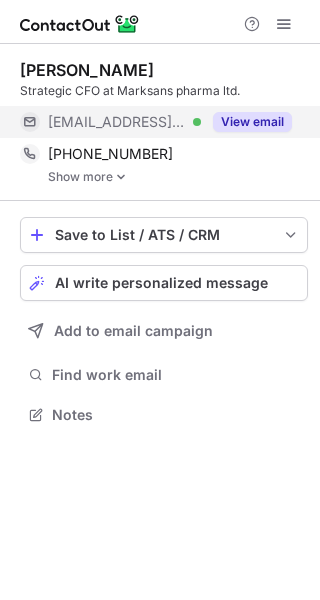 click on "View email" at bounding box center [252, 122] 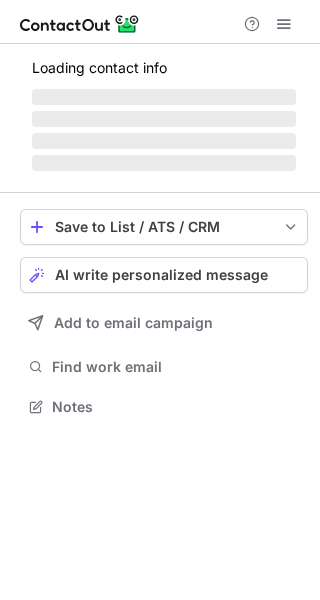 scroll, scrollTop: 0, scrollLeft: 0, axis: both 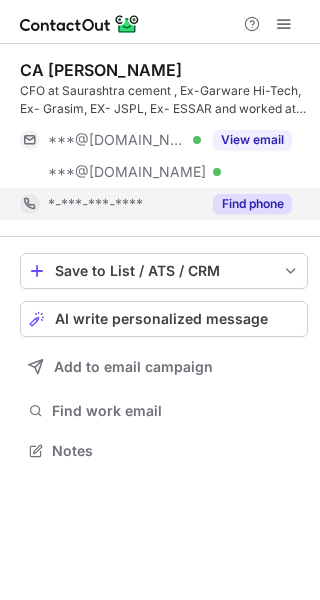 click on "Find phone" at bounding box center (252, 204) 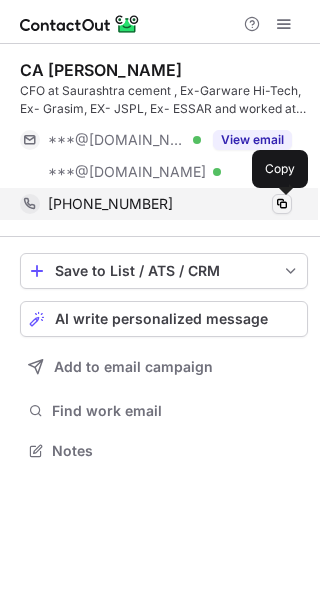 click at bounding box center [282, 204] 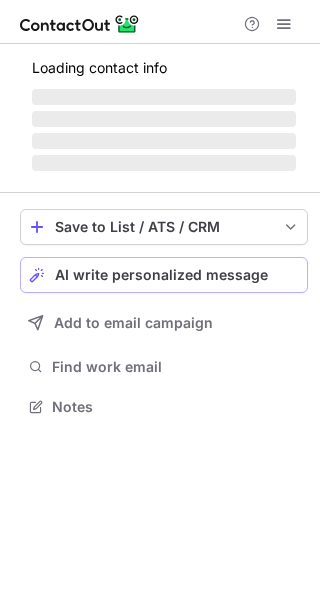 scroll, scrollTop: 0, scrollLeft: 0, axis: both 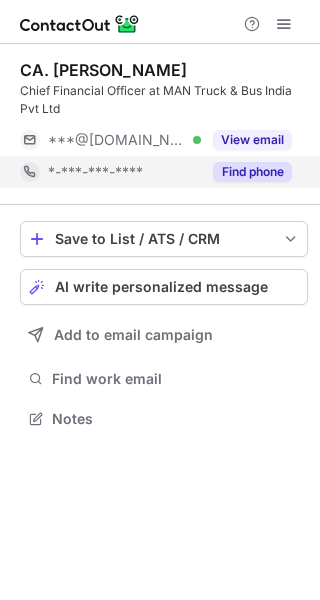 click on "Find phone" at bounding box center [252, 172] 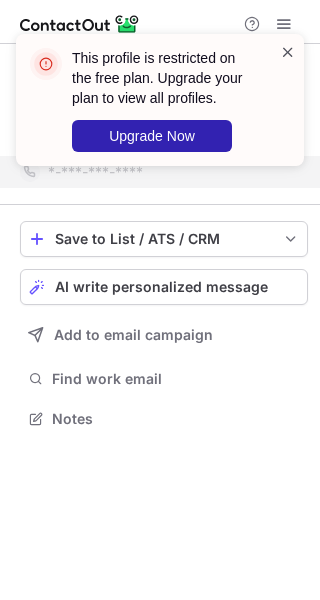 click at bounding box center (288, 52) 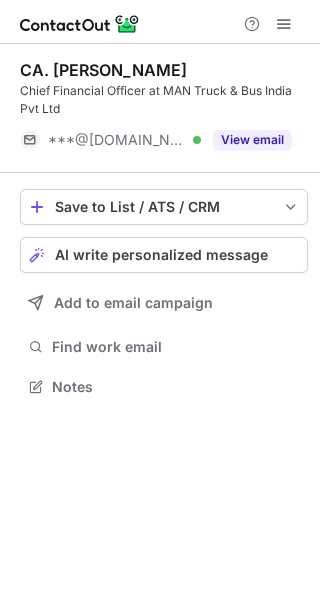scroll, scrollTop: 372, scrollLeft: 320, axis: both 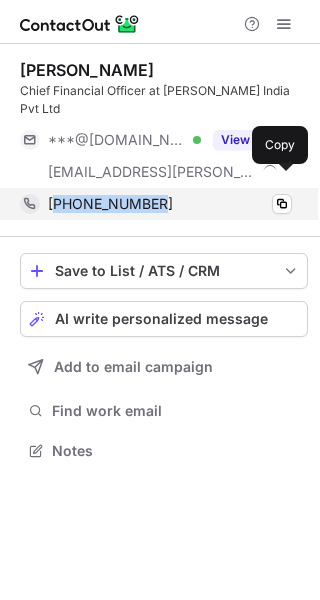 copy on "919833927965" 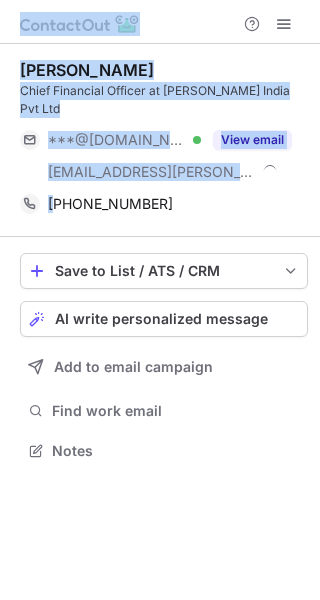 drag, startPoint x: 57, startPoint y: 171, endPoint x: -44, endPoint y: 860, distance: 696.3634 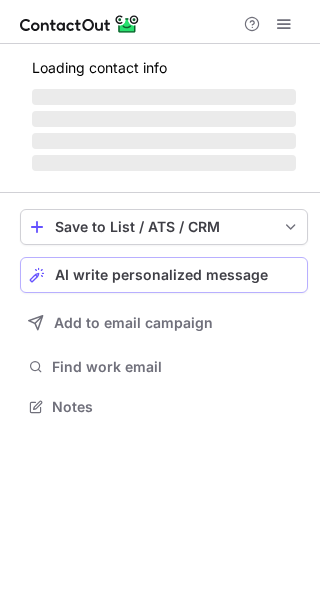 scroll, scrollTop: 0, scrollLeft: 0, axis: both 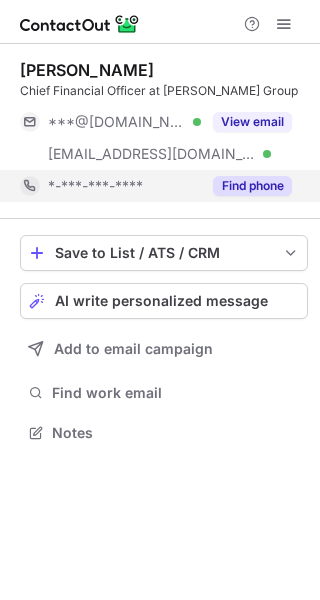 click on "Find phone" at bounding box center (252, 186) 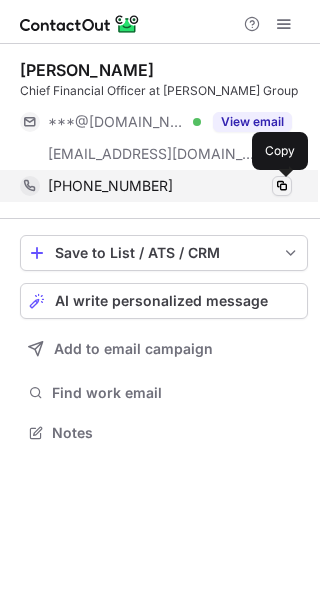 click at bounding box center [282, 186] 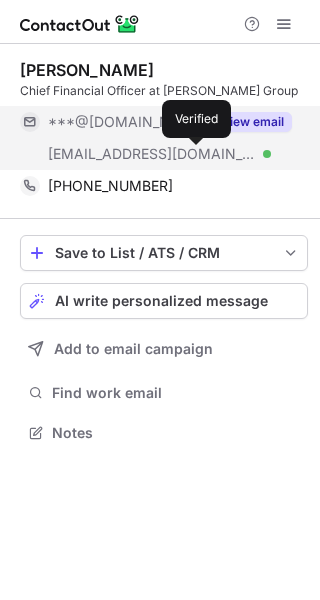click at bounding box center (267, 154) 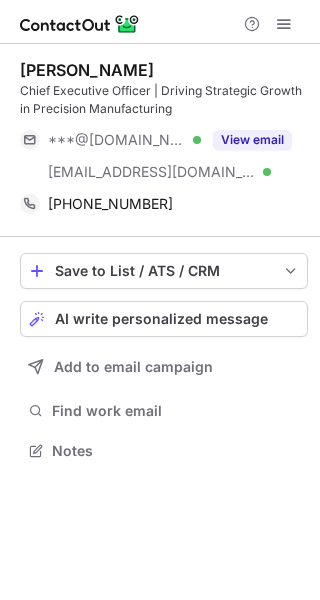 scroll, scrollTop: 0, scrollLeft: 0, axis: both 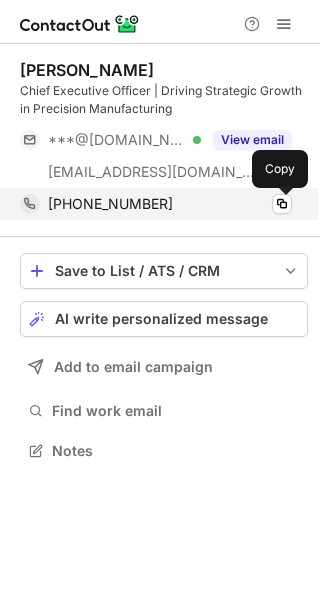 click on "+919535755288 Copy" at bounding box center [156, 204] 